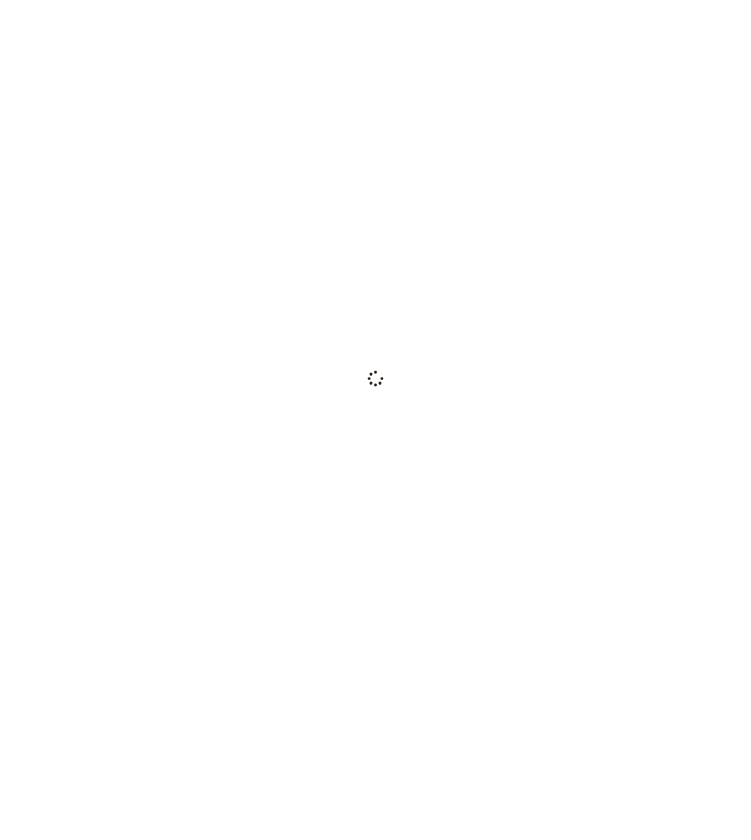 scroll, scrollTop: 0, scrollLeft: 0, axis: both 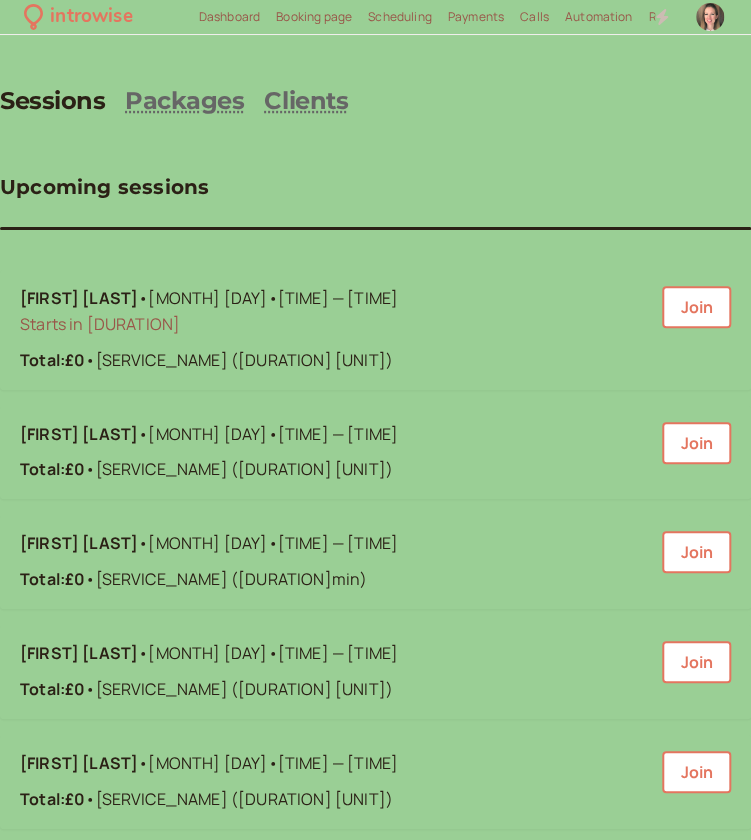 click on "Scheduling" at bounding box center [400, 16] 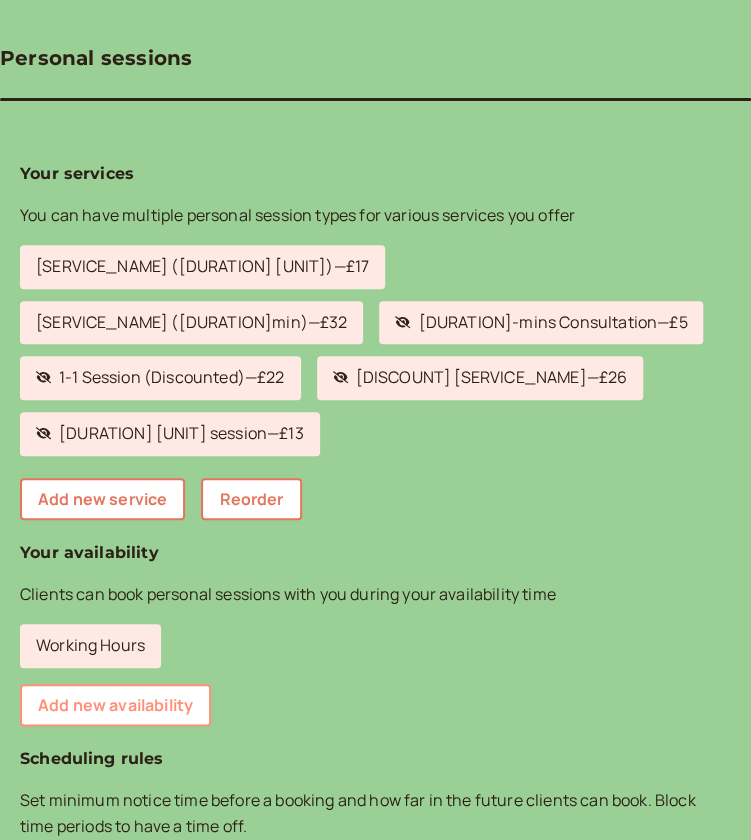 scroll, scrollTop: 200, scrollLeft: 0, axis: vertical 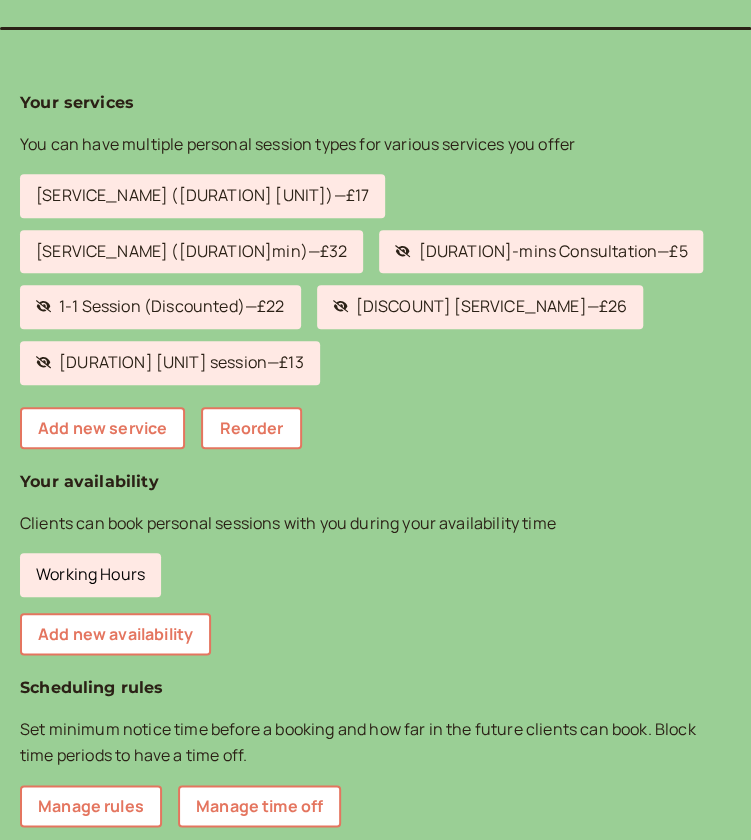 click on "Working Hours" at bounding box center [90, 575] 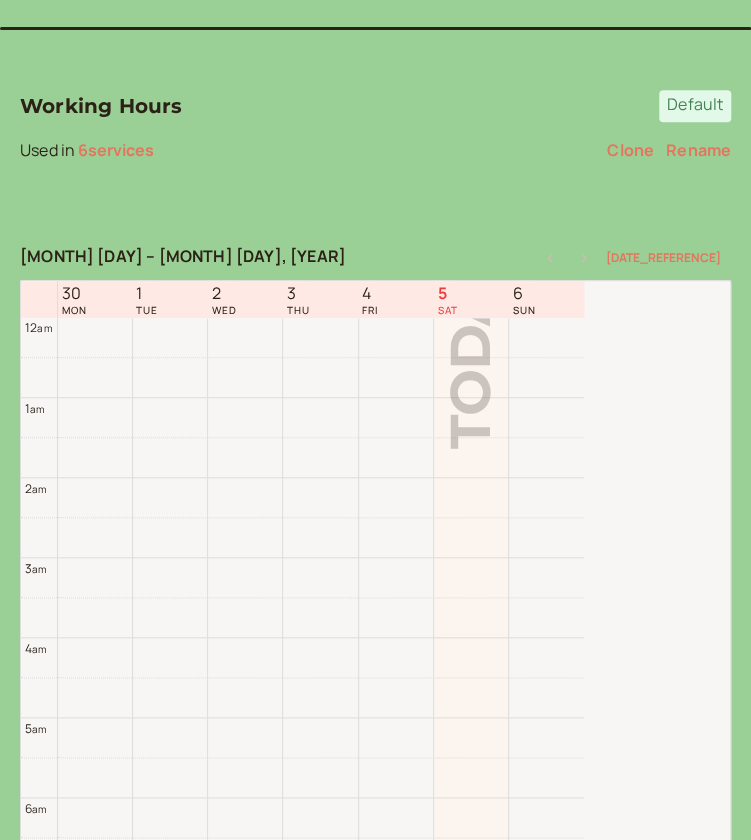 scroll, scrollTop: 641, scrollLeft: 0, axis: vertical 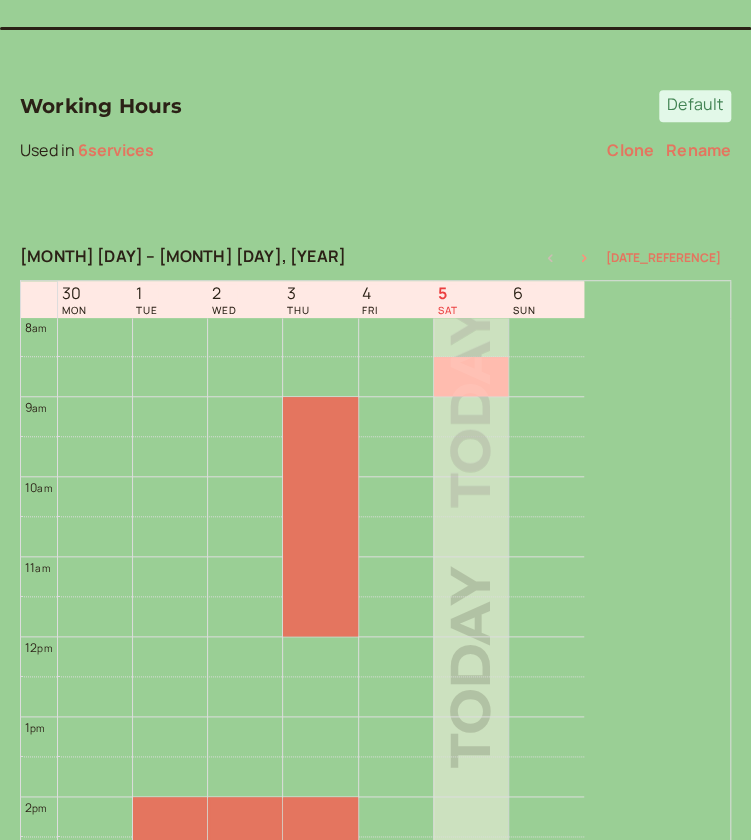 click at bounding box center [550, 258] 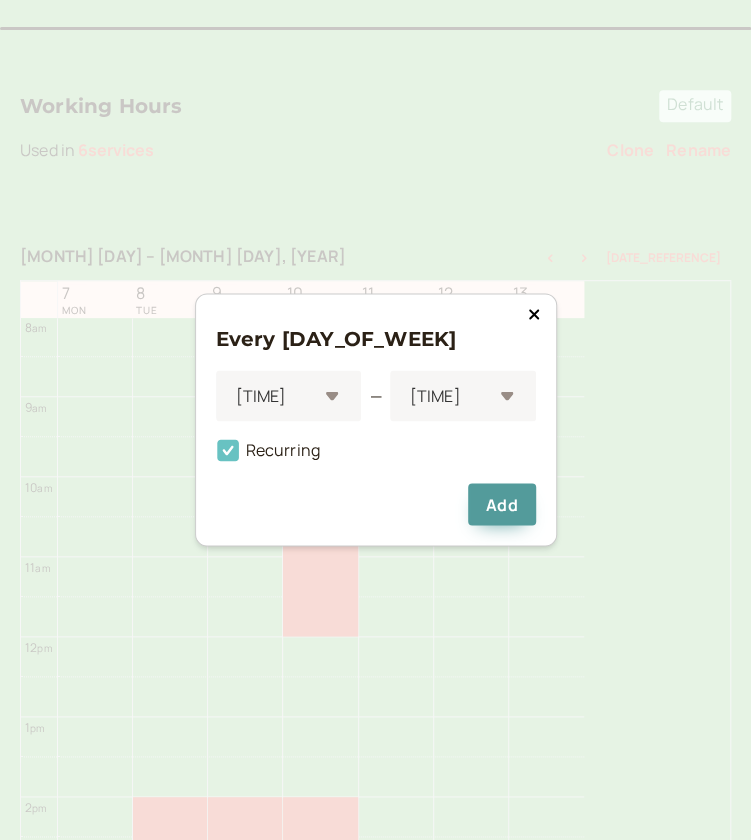 click at bounding box center [228, 451] 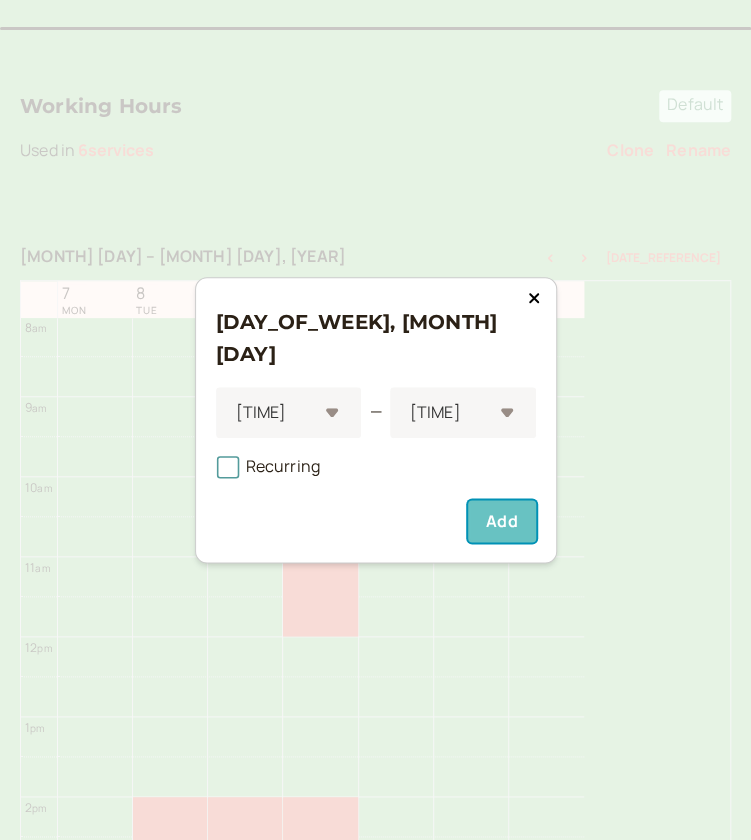 click on "Add" at bounding box center [501, 521] 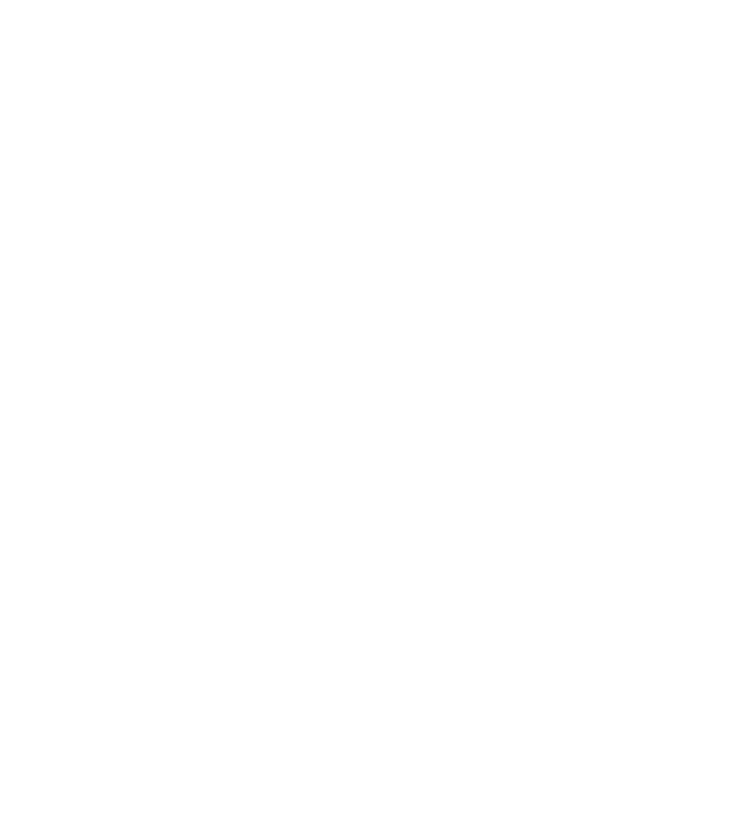 scroll, scrollTop: 0, scrollLeft: 0, axis: both 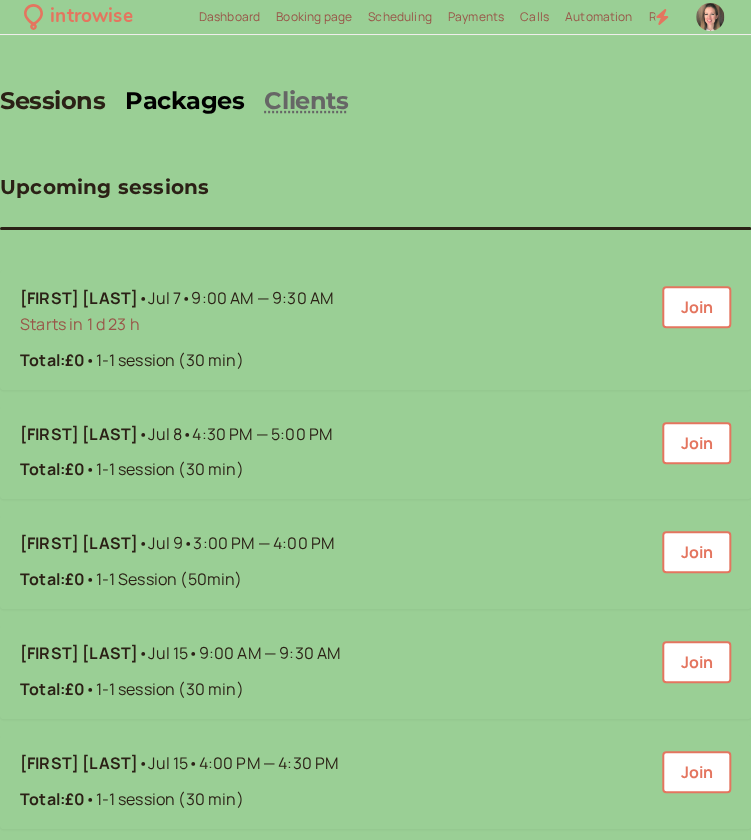 click on "Packages" at bounding box center [184, 101] 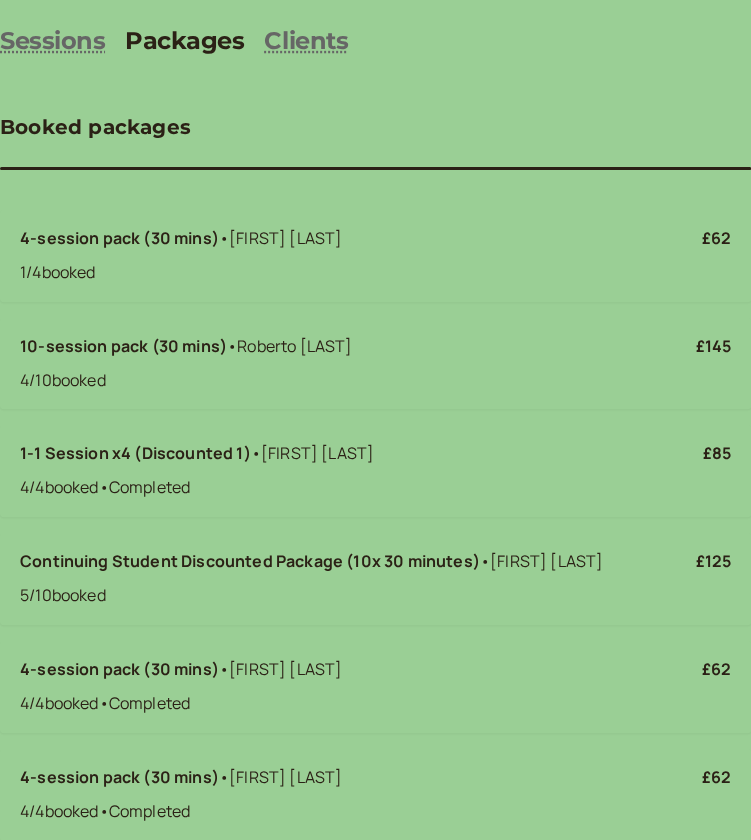 scroll, scrollTop: 100, scrollLeft: 0, axis: vertical 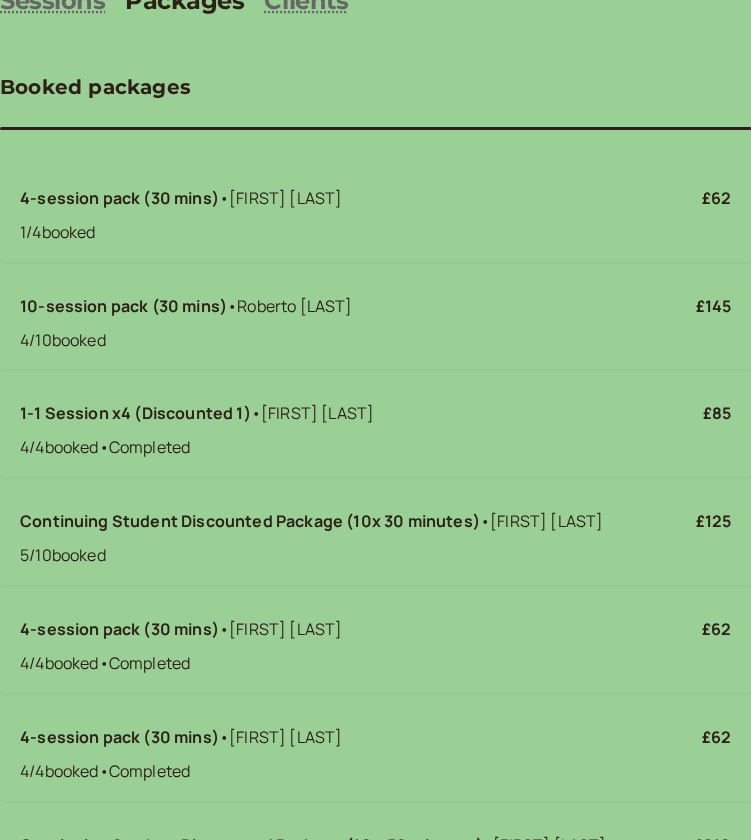 click on "1 / 4  booked" at bounding box center [361, 233] 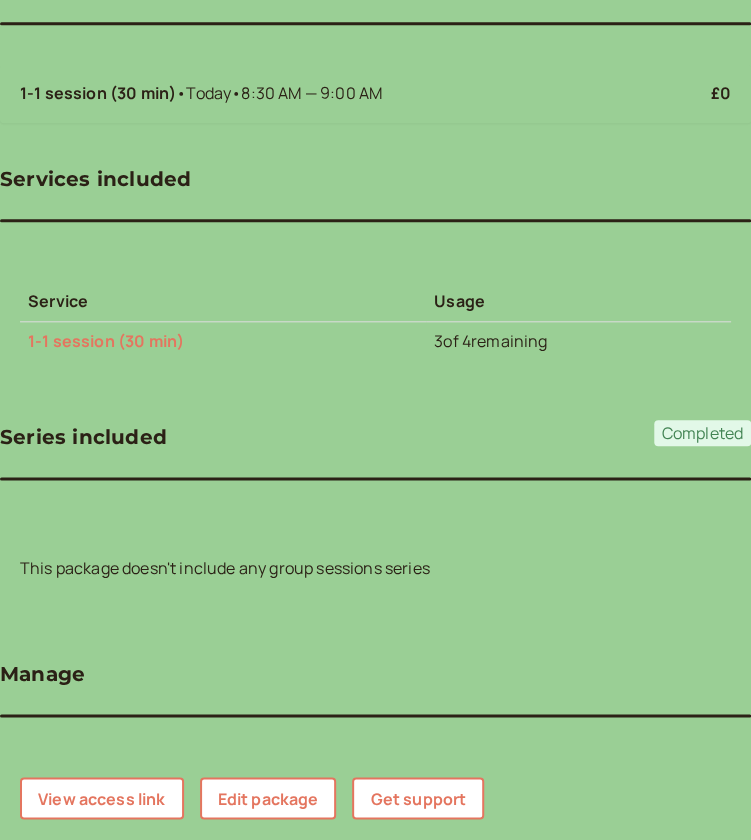 scroll, scrollTop: 425, scrollLeft: 0, axis: vertical 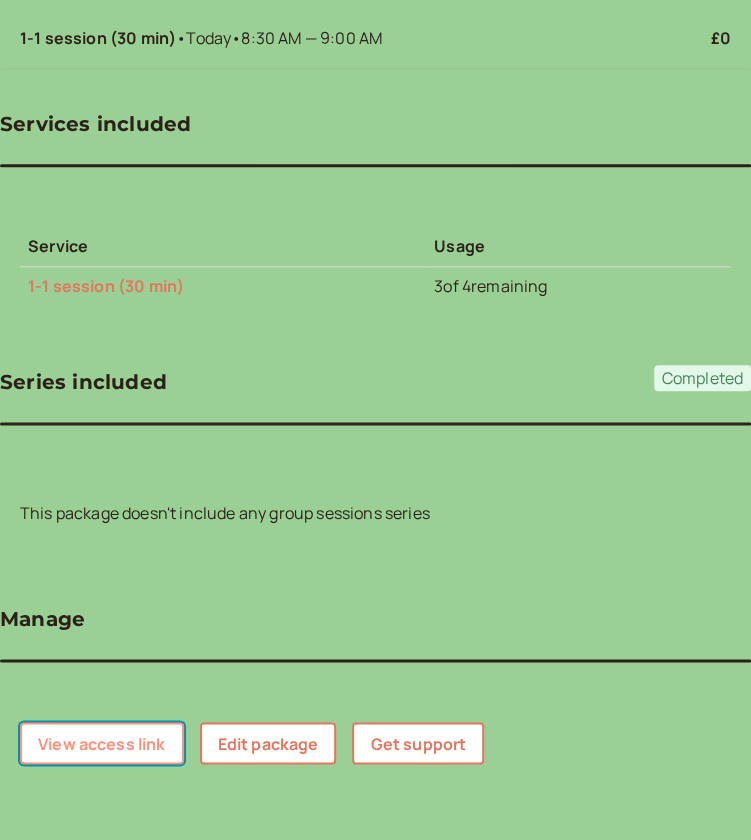 click on "View access link" at bounding box center (102, 743) 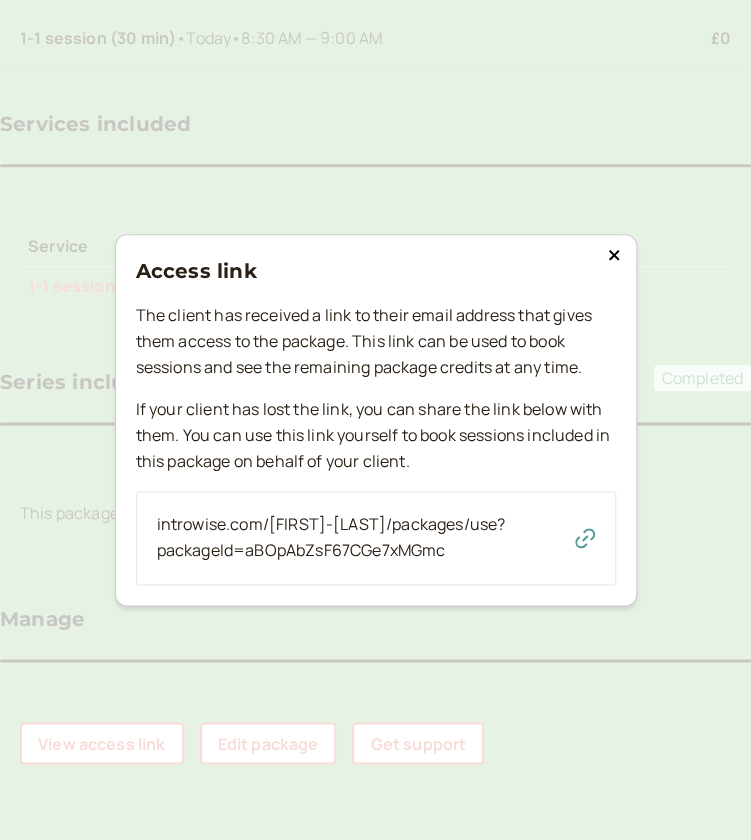 click at bounding box center (585, 538) 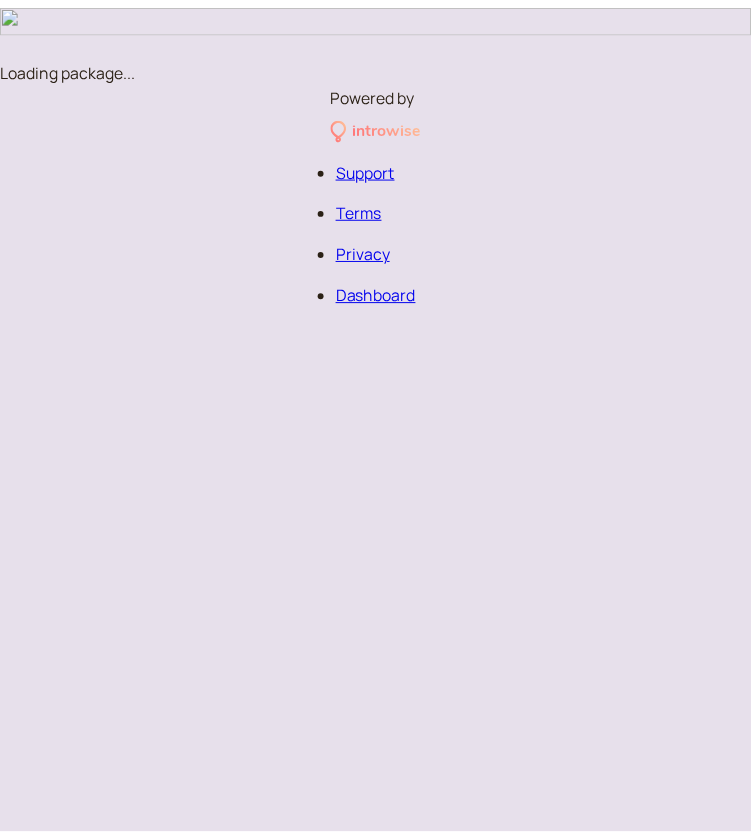 scroll, scrollTop: 0, scrollLeft: 0, axis: both 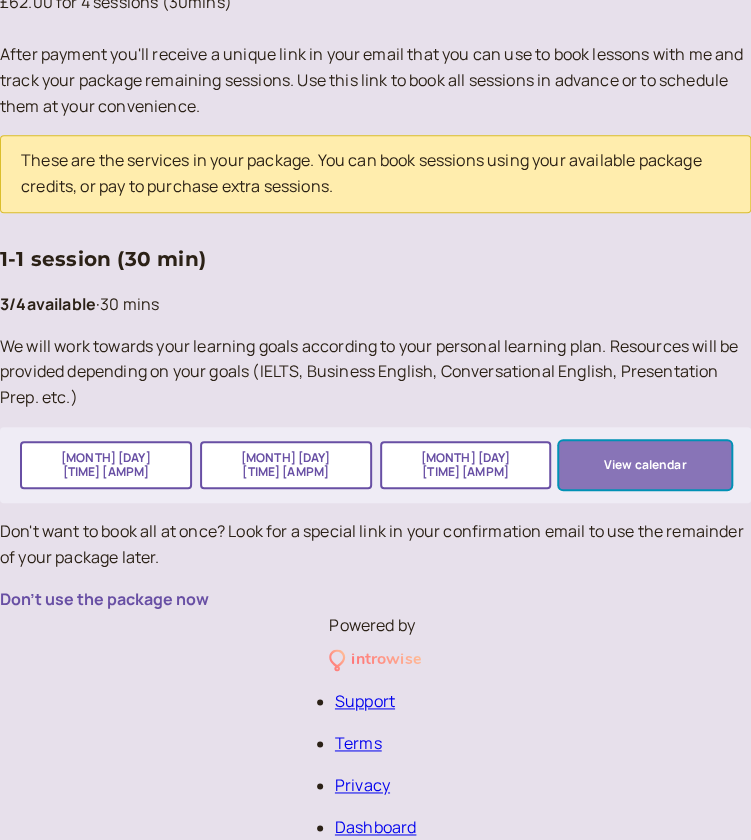 click on "View calendar" at bounding box center [645, 465] 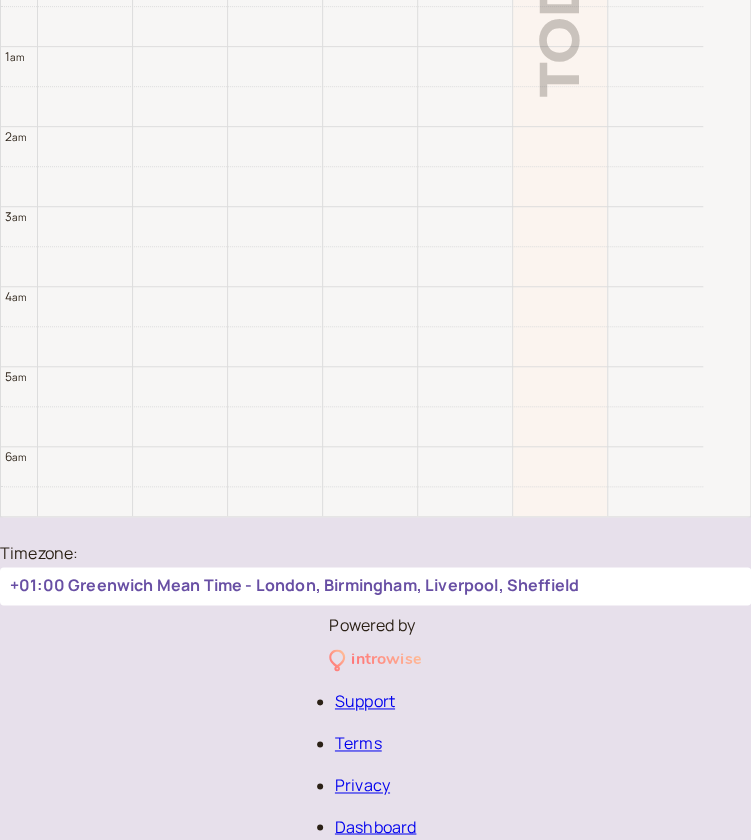 scroll, scrollTop: 0, scrollLeft: 0, axis: both 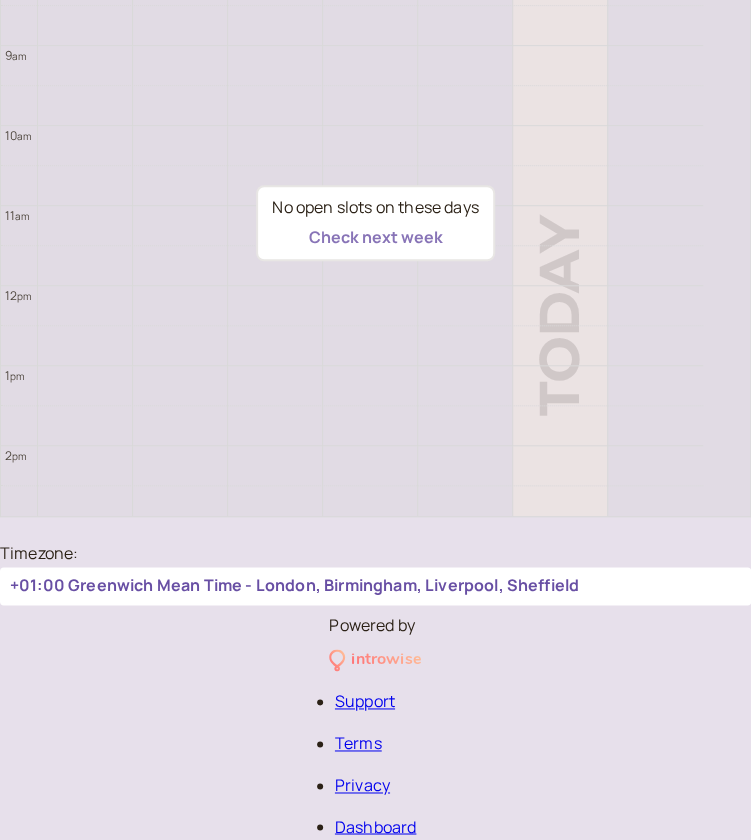 click on "Check next week" at bounding box center (375, 237) 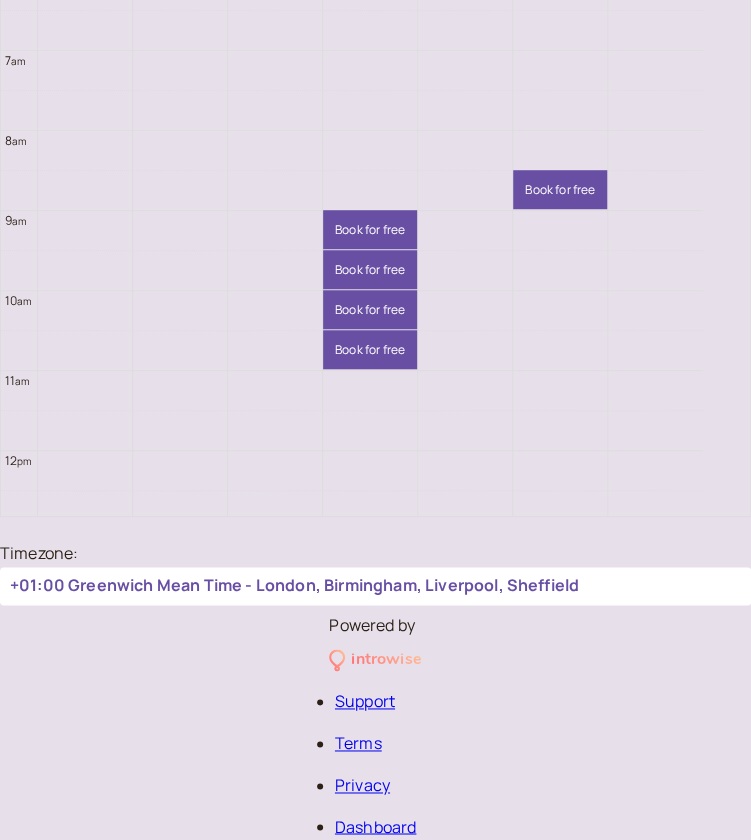 scroll, scrollTop: 241, scrollLeft: 0, axis: vertical 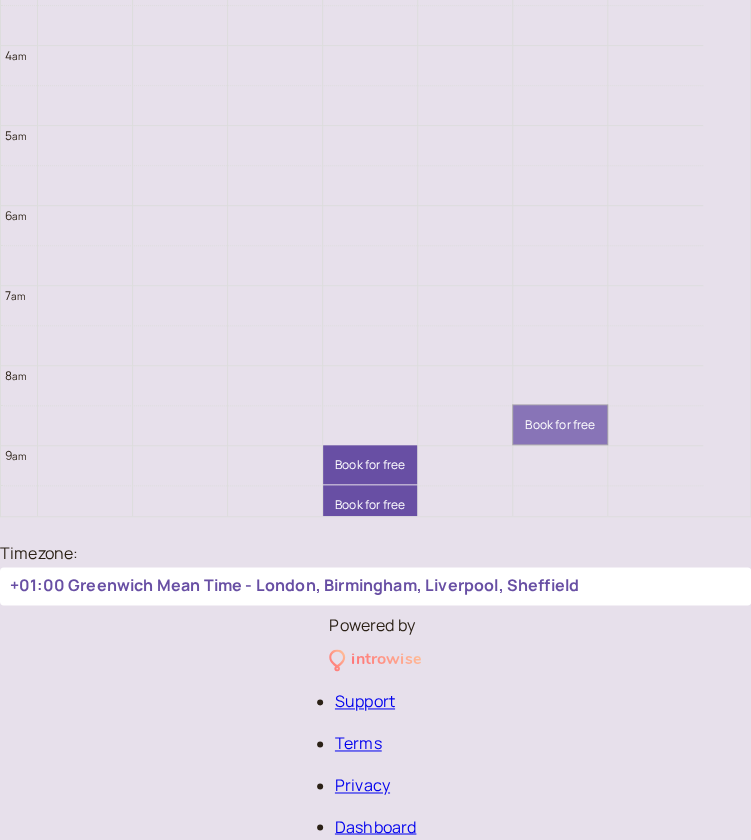 click on "Book for free free" at bounding box center (560, 424) 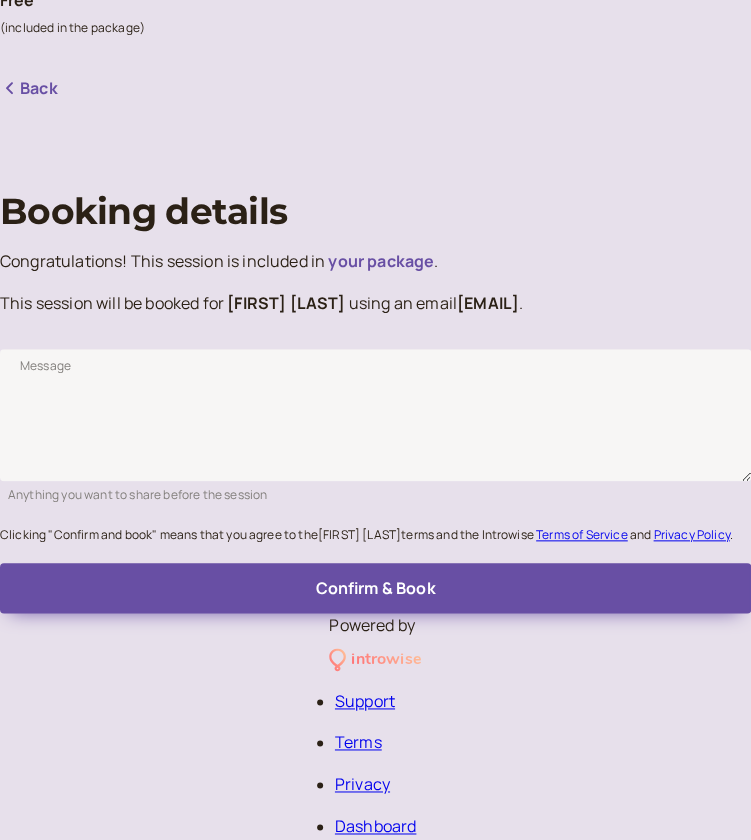 scroll, scrollTop: 328, scrollLeft: 0, axis: vertical 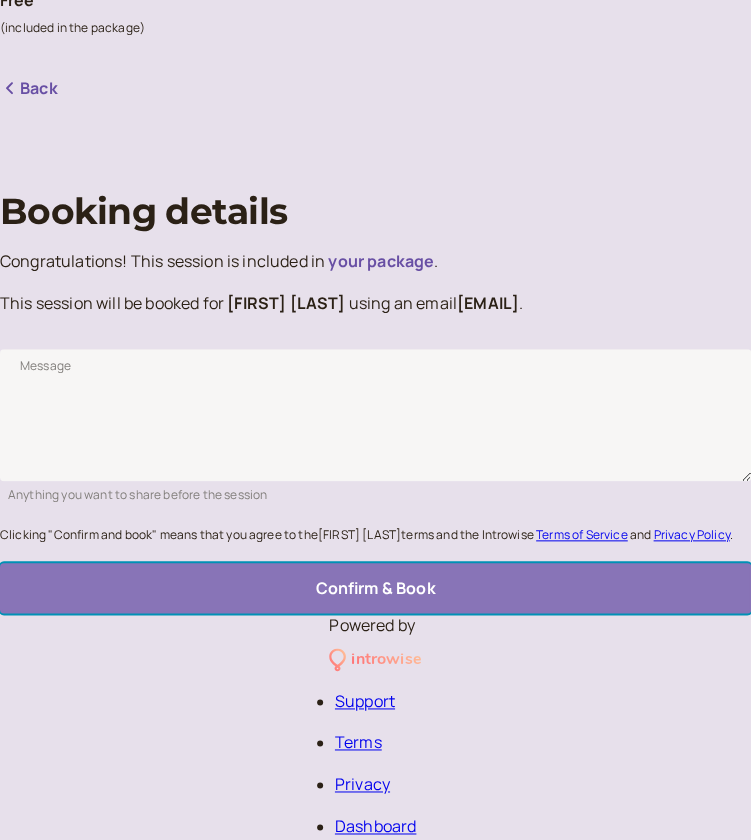 click on "Confirm & Book" at bounding box center [375, 588] 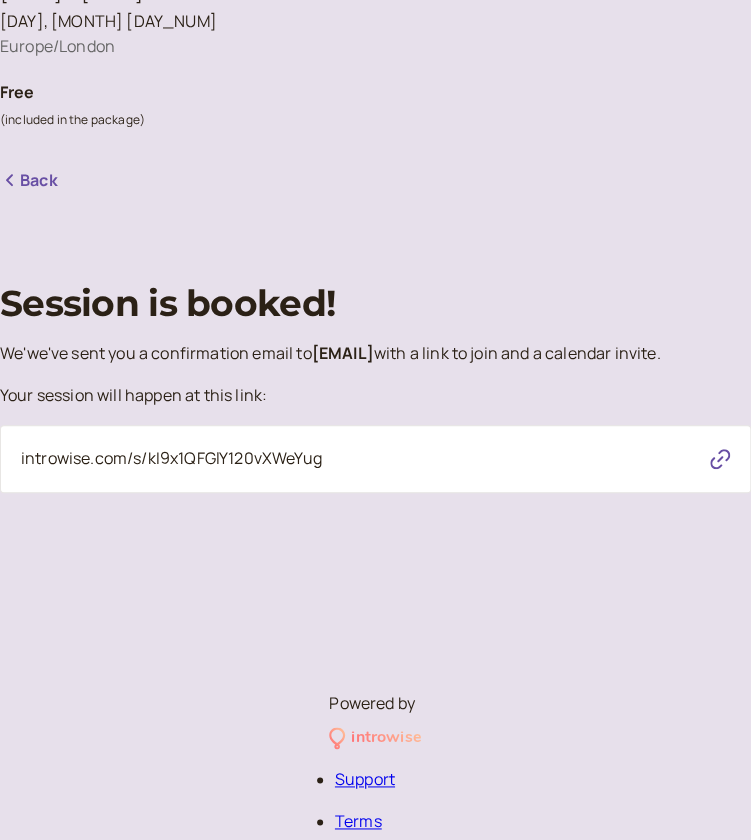 scroll, scrollTop: 0, scrollLeft: 0, axis: both 